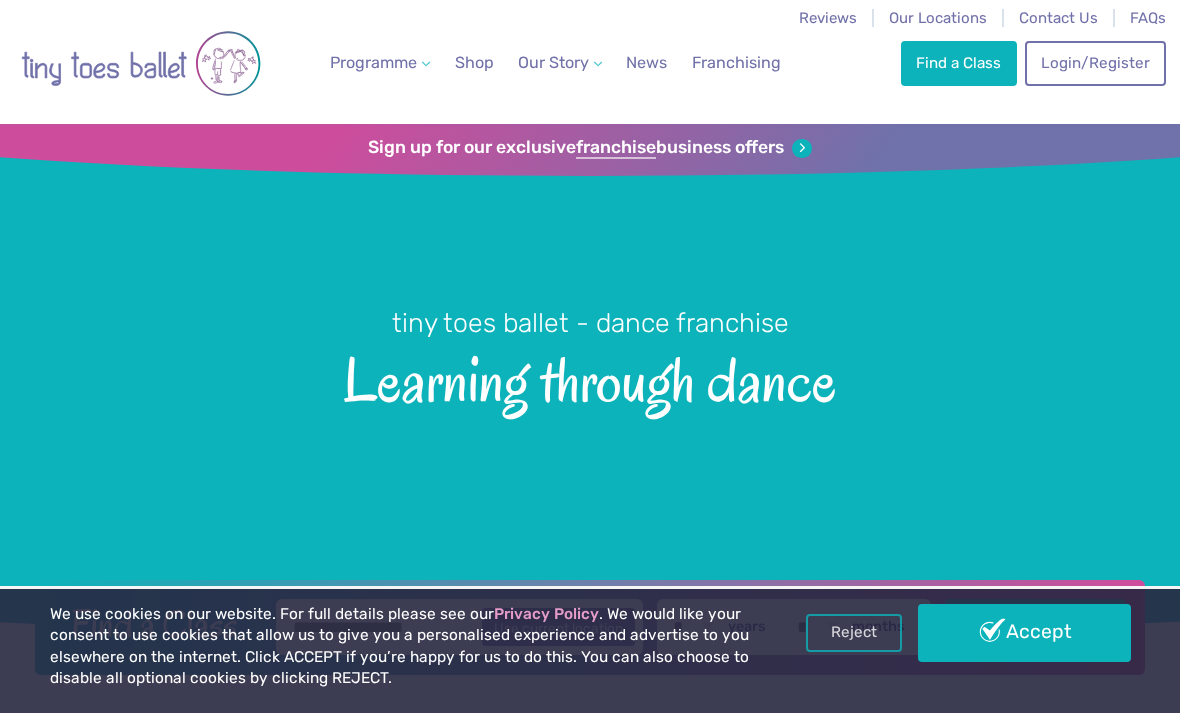 scroll, scrollTop: 0, scrollLeft: 0, axis: both 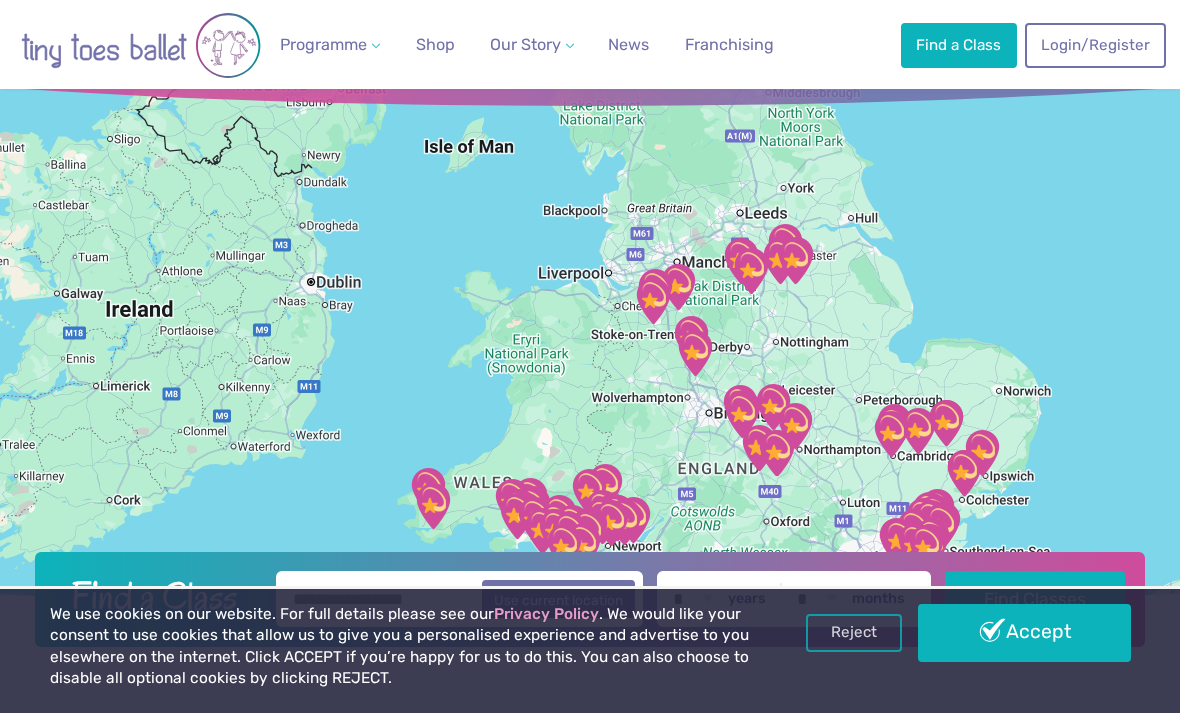 click on "Accept" at bounding box center [1024, 633] 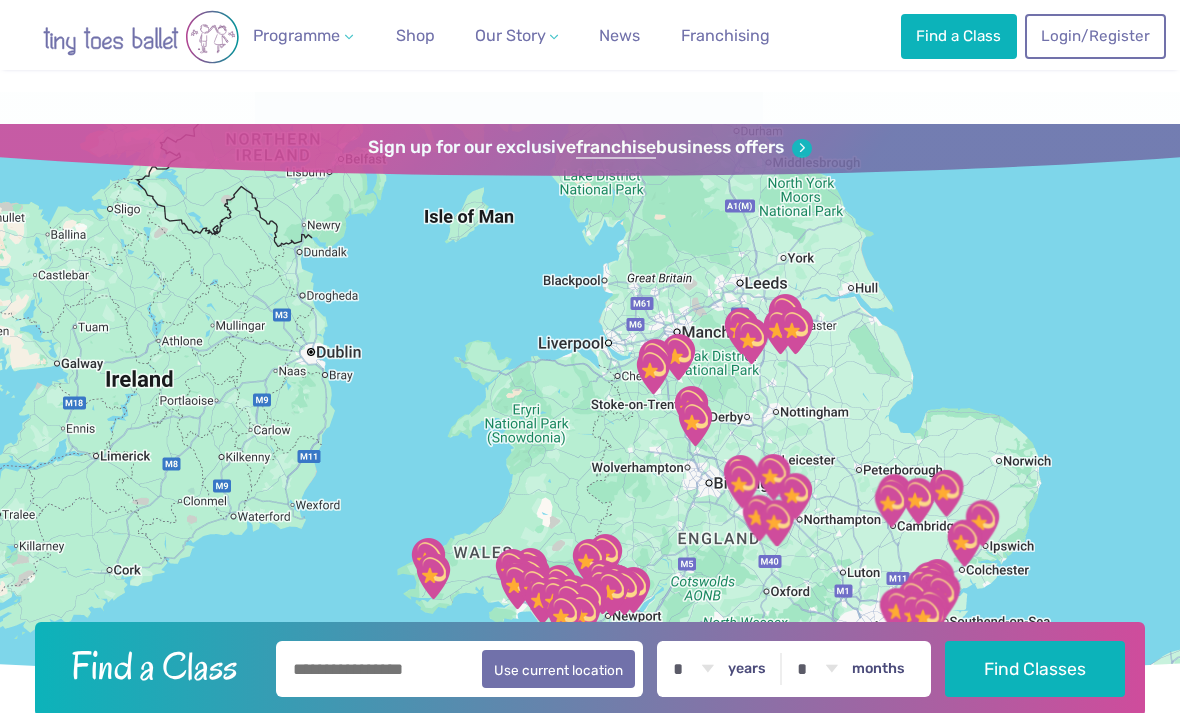 scroll, scrollTop: 134, scrollLeft: 0, axis: vertical 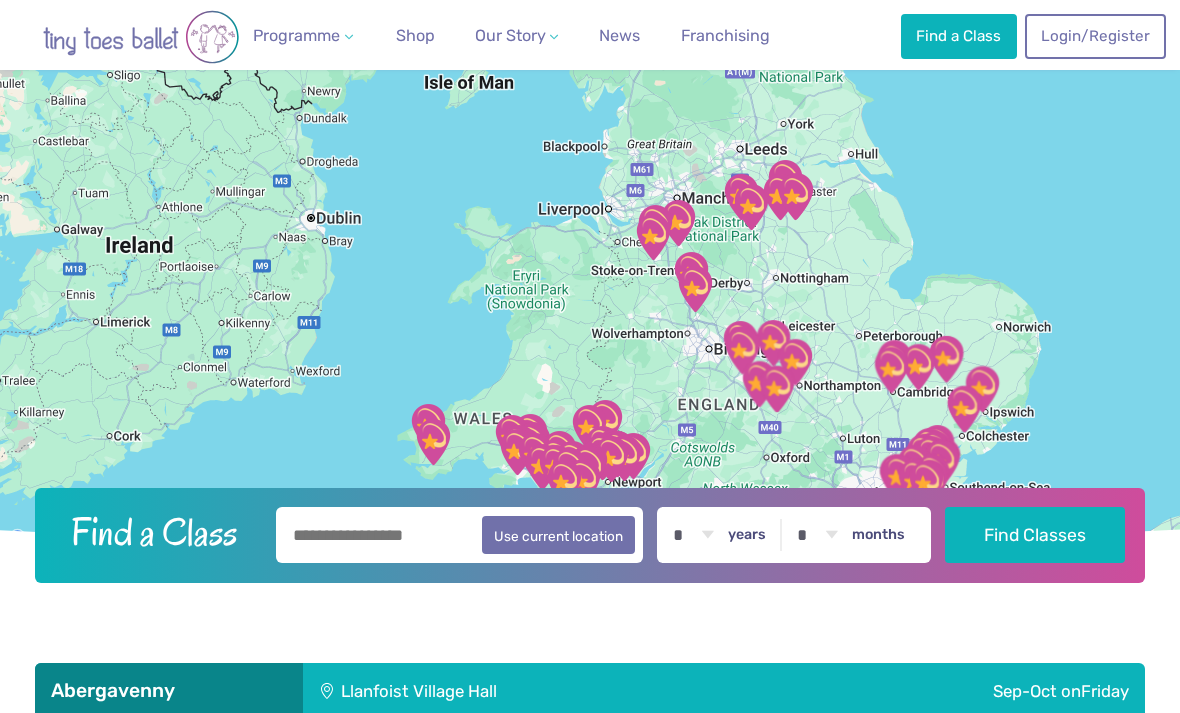 click at bounding box center (459, 535) 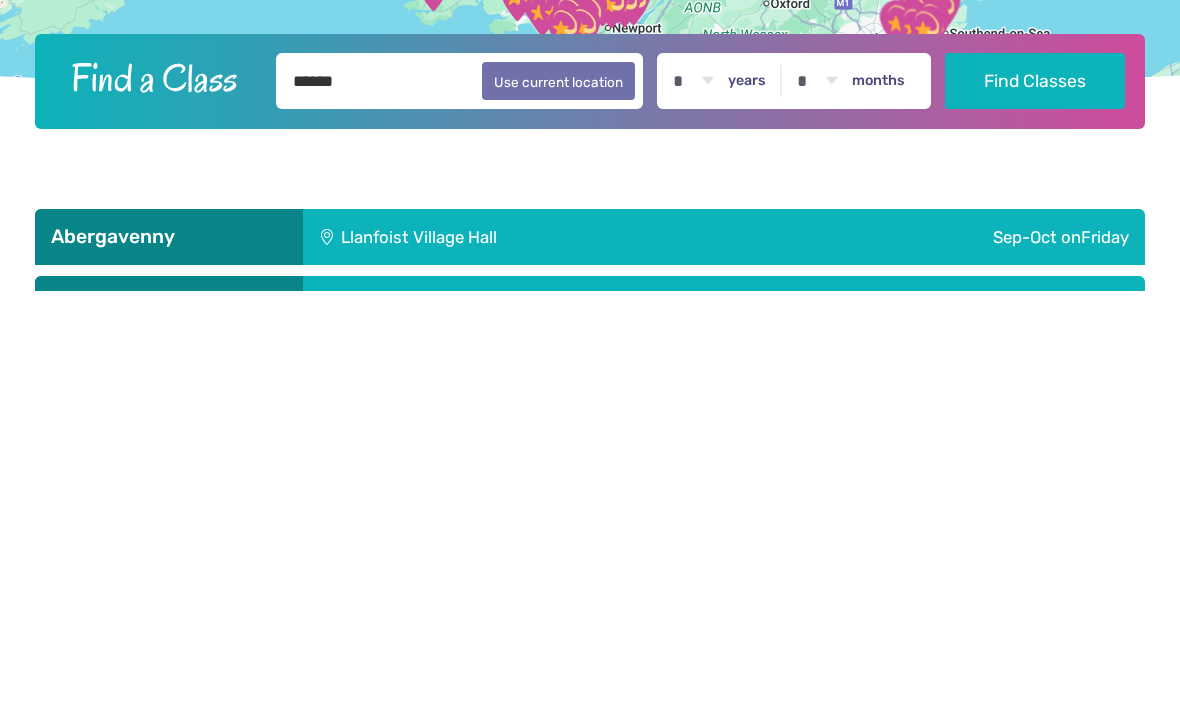 type on "******" 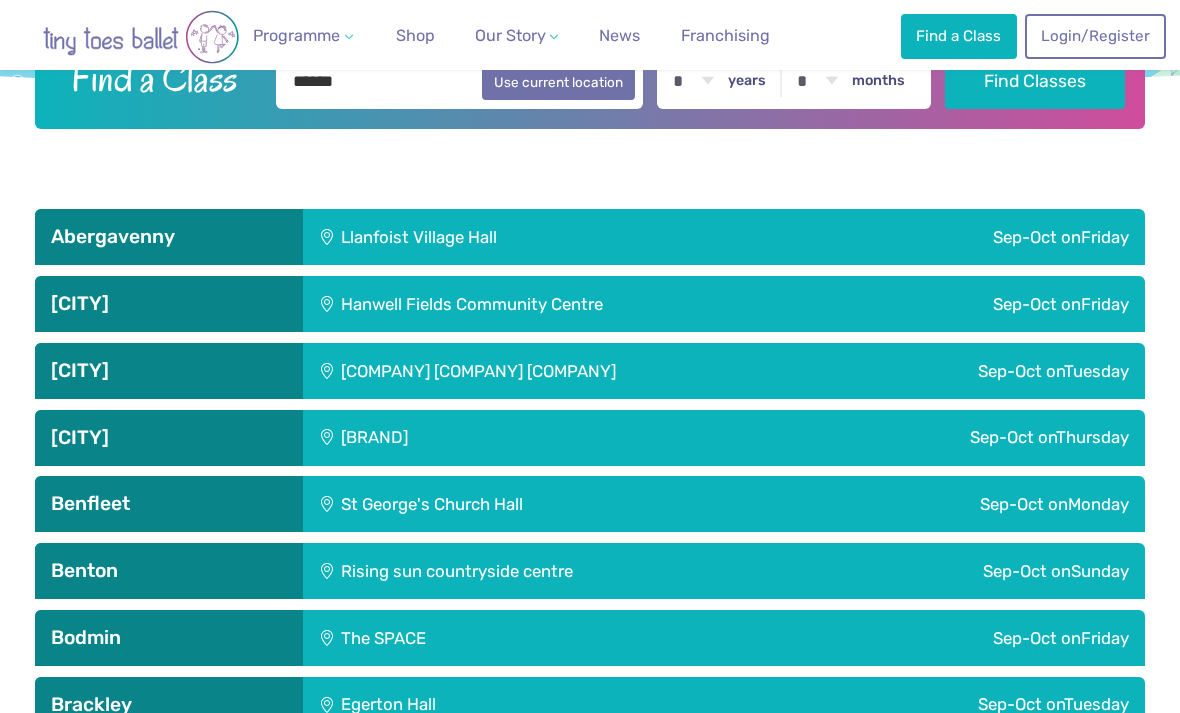 select on "*" 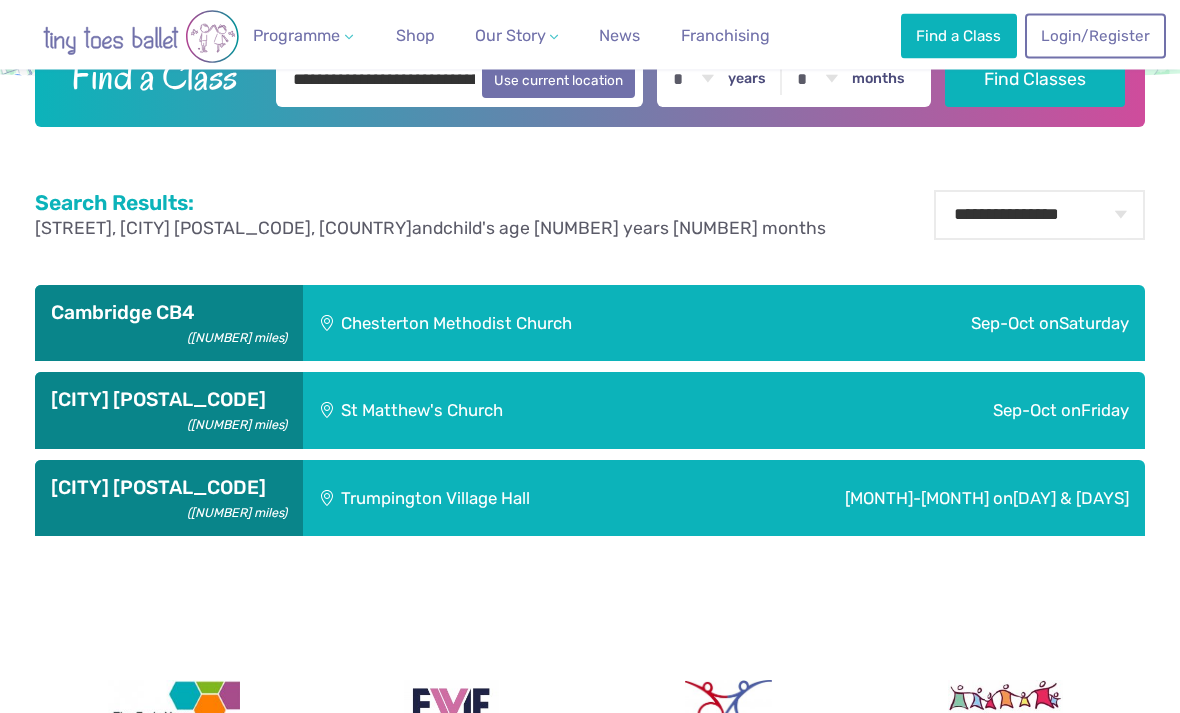 scroll, scrollTop: 586, scrollLeft: 0, axis: vertical 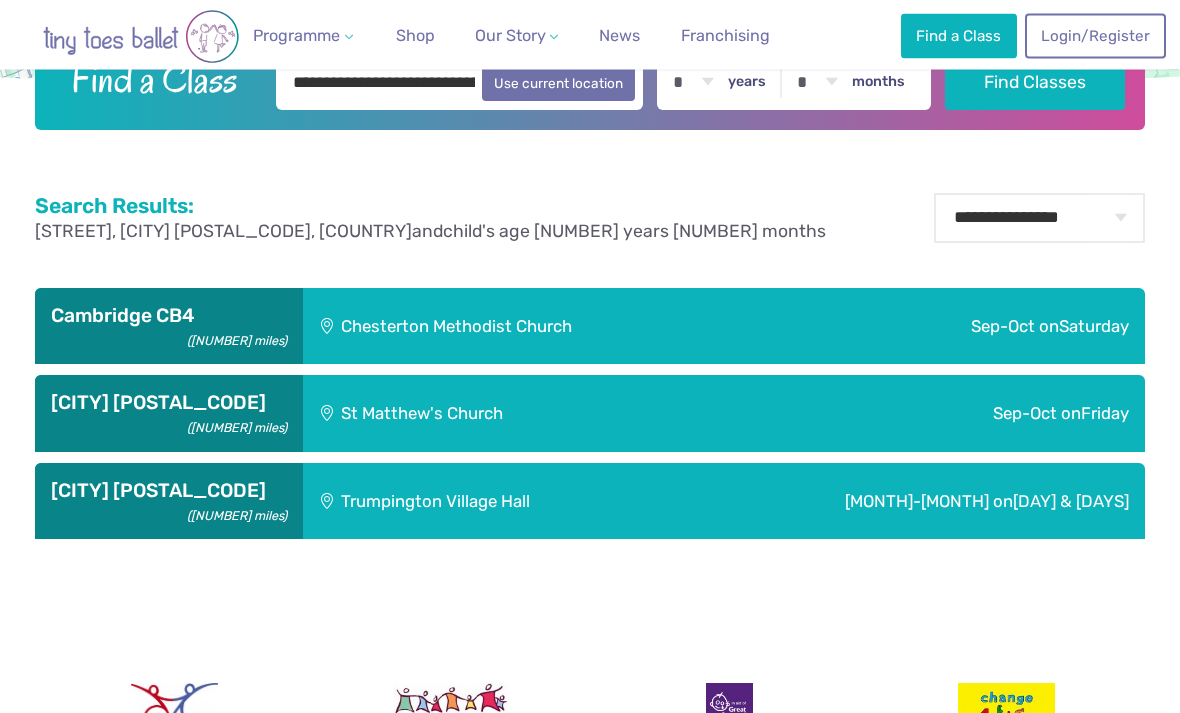 click on "[DAY] & [DAYS]" at bounding box center (1071, 502) 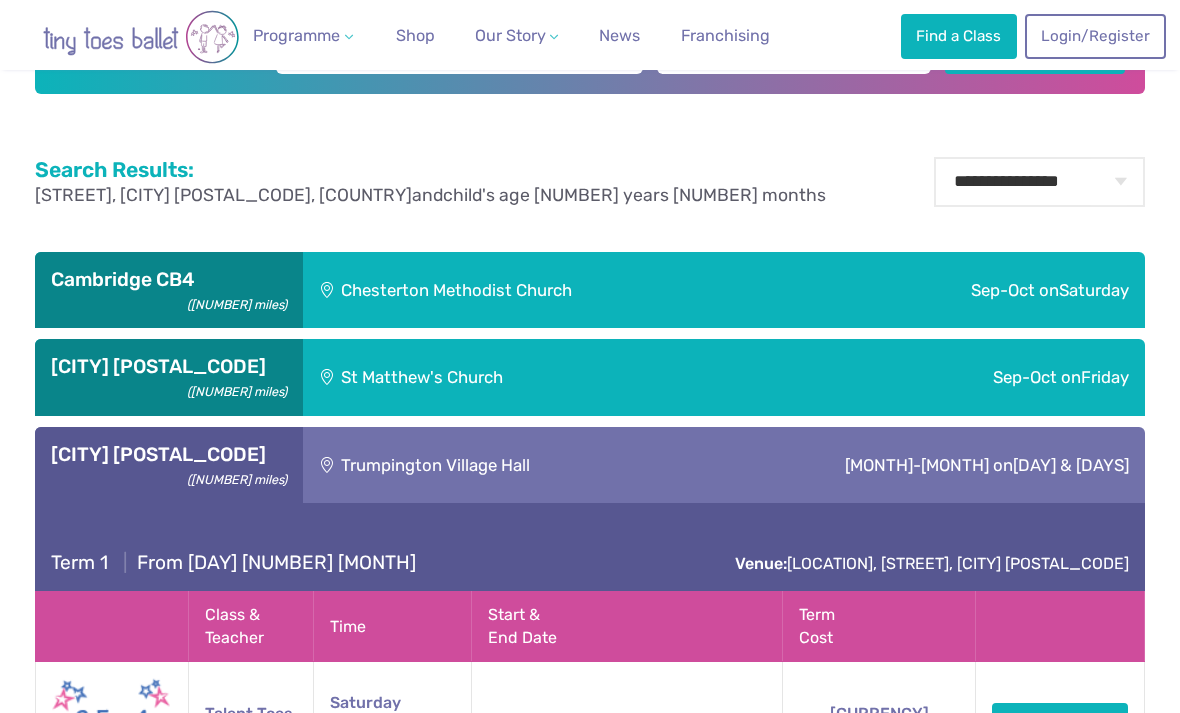 scroll, scrollTop: 607, scrollLeft: 0, axis: vertical 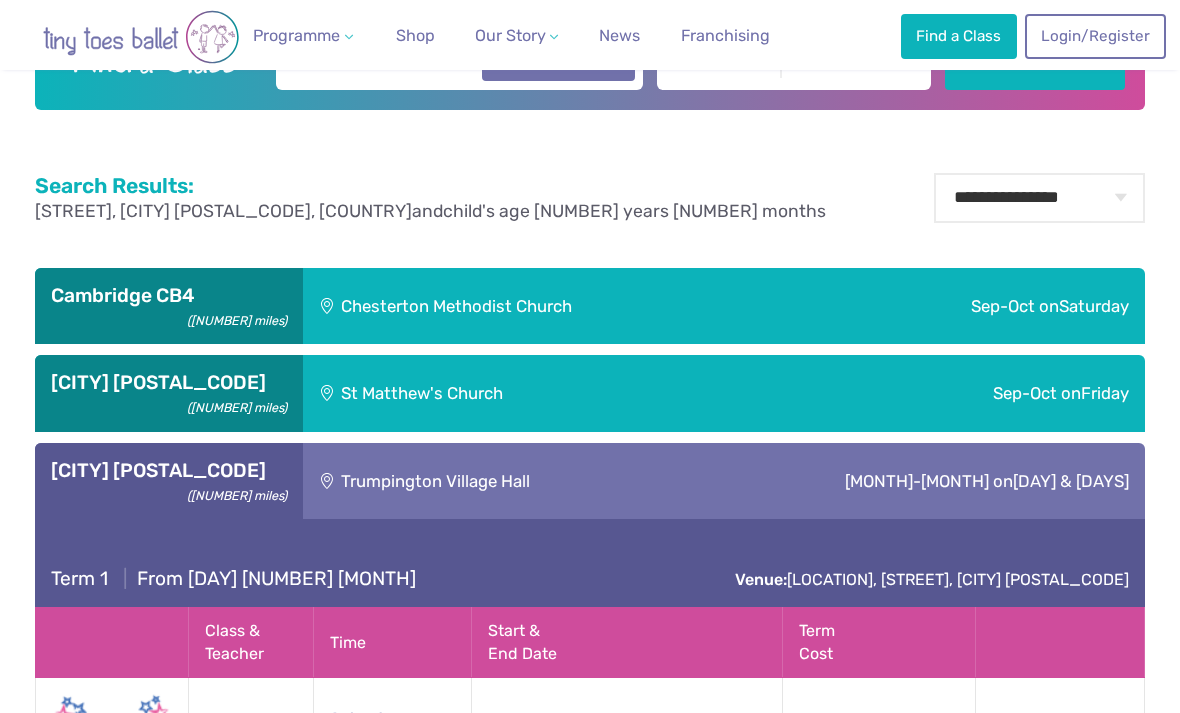 click on "[MONTH]-[MONTH] on [DAY]" at bounding box center (961, 393) 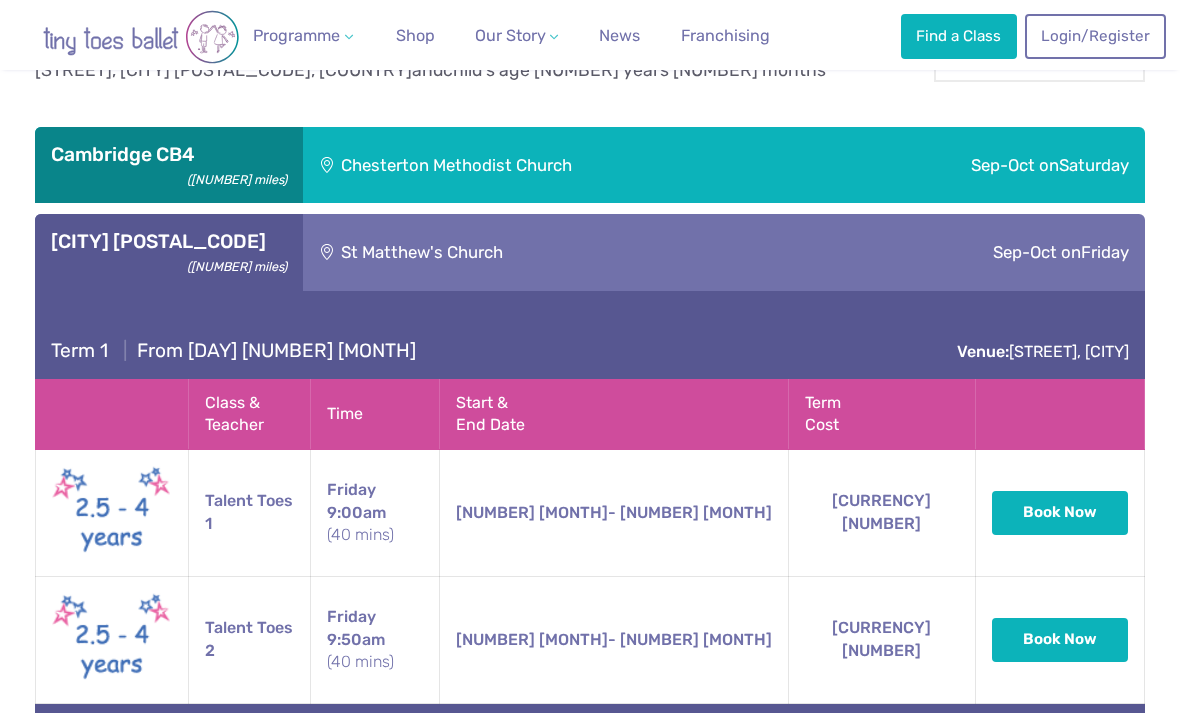 scroll, scrollTop: 501, scrollLeft: 0, axis: vertical 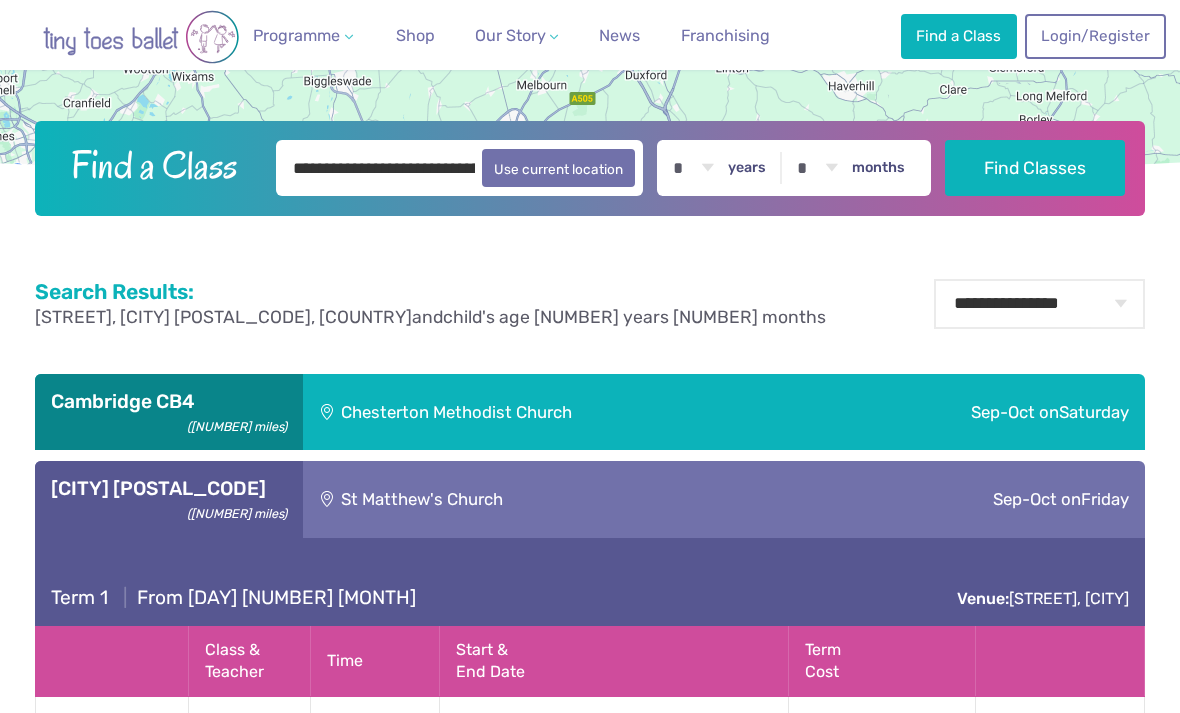 click on "[MONTH]-[MONTH] on [DAY]" at bounding box center [976, 412] 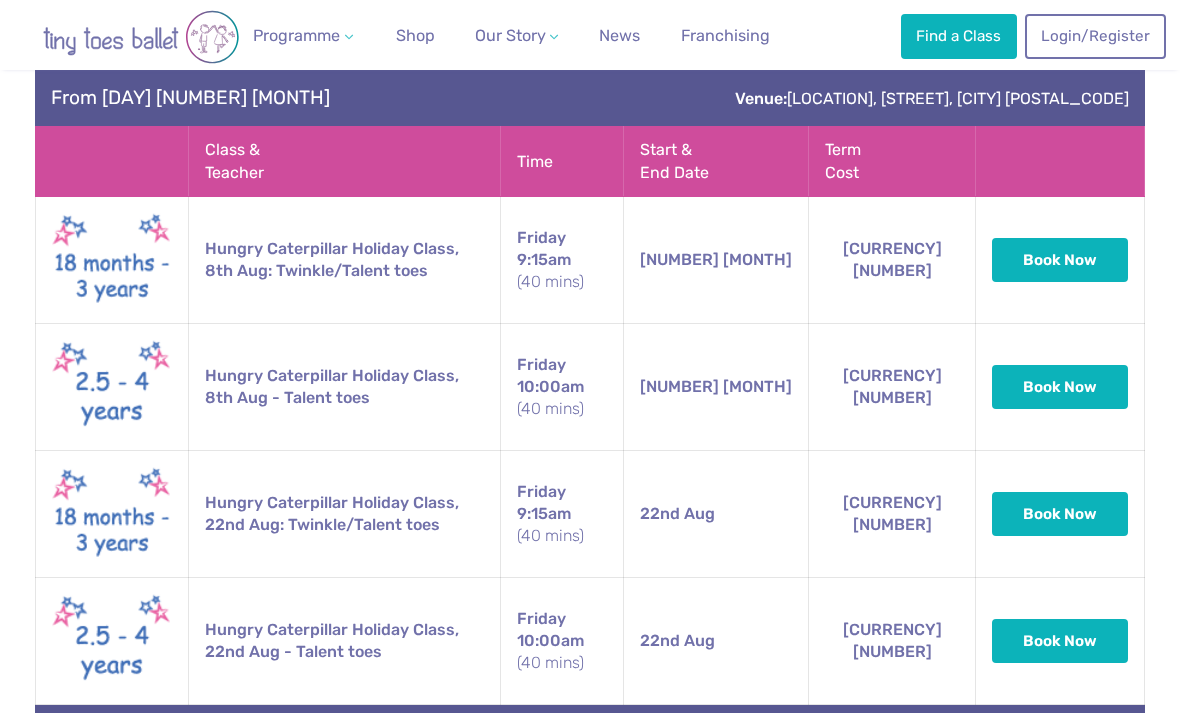 scroll, scrollTop: 2306, scrollLeft: 0, axis: vertical 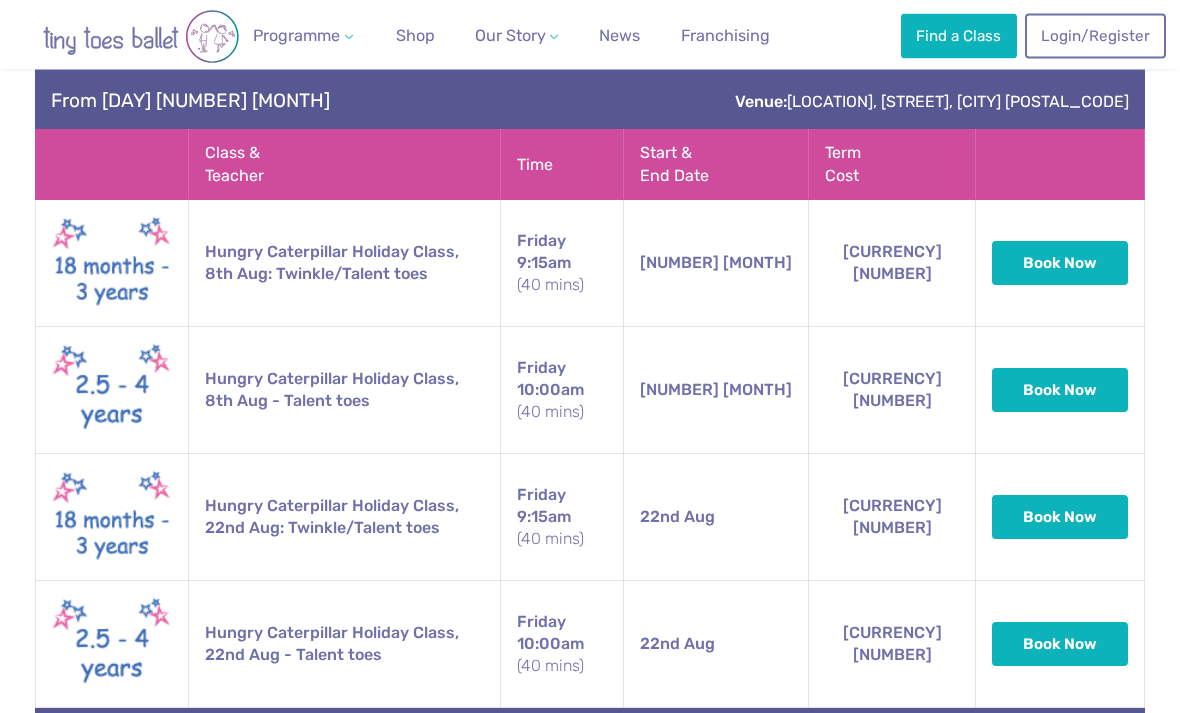 click on "Hungry Caterpillar Holiday Class, 8th Aug - Talent toes" at bounding box center (345, 391) 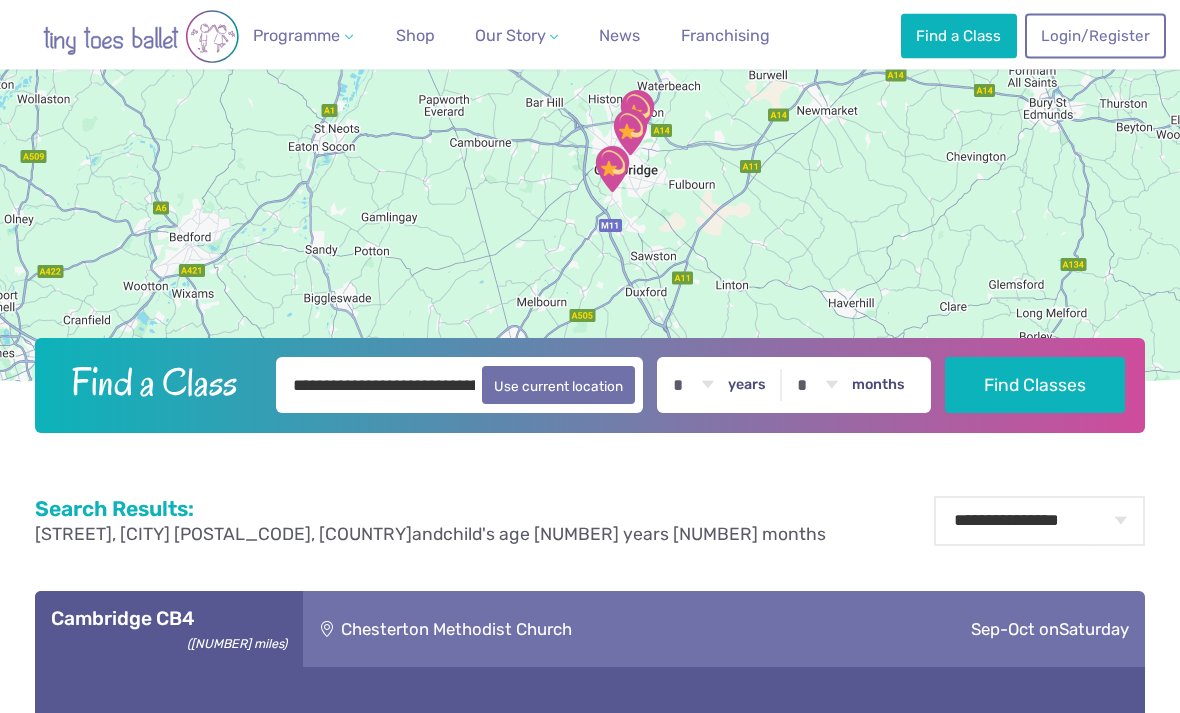 scroll, scrollTop: 0, scrollLeft: 0, axis: both 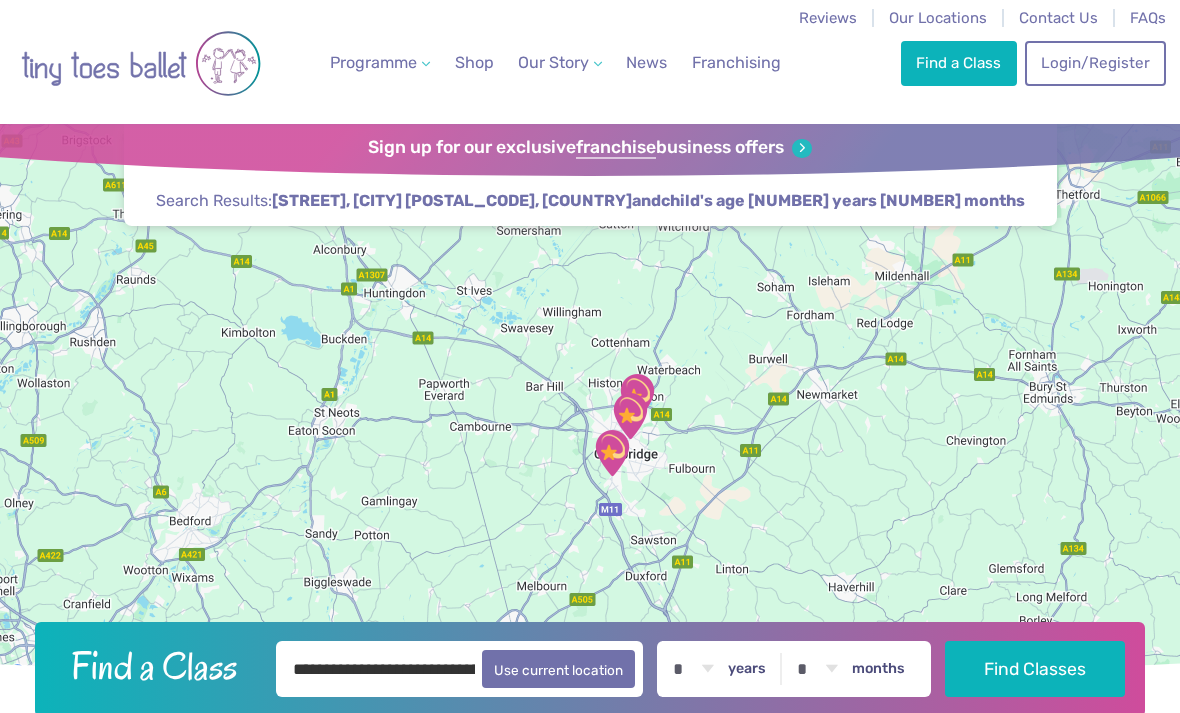 click on "child's age [NUMBER] years [NUMBER] months" at bounding box center [843, 201] 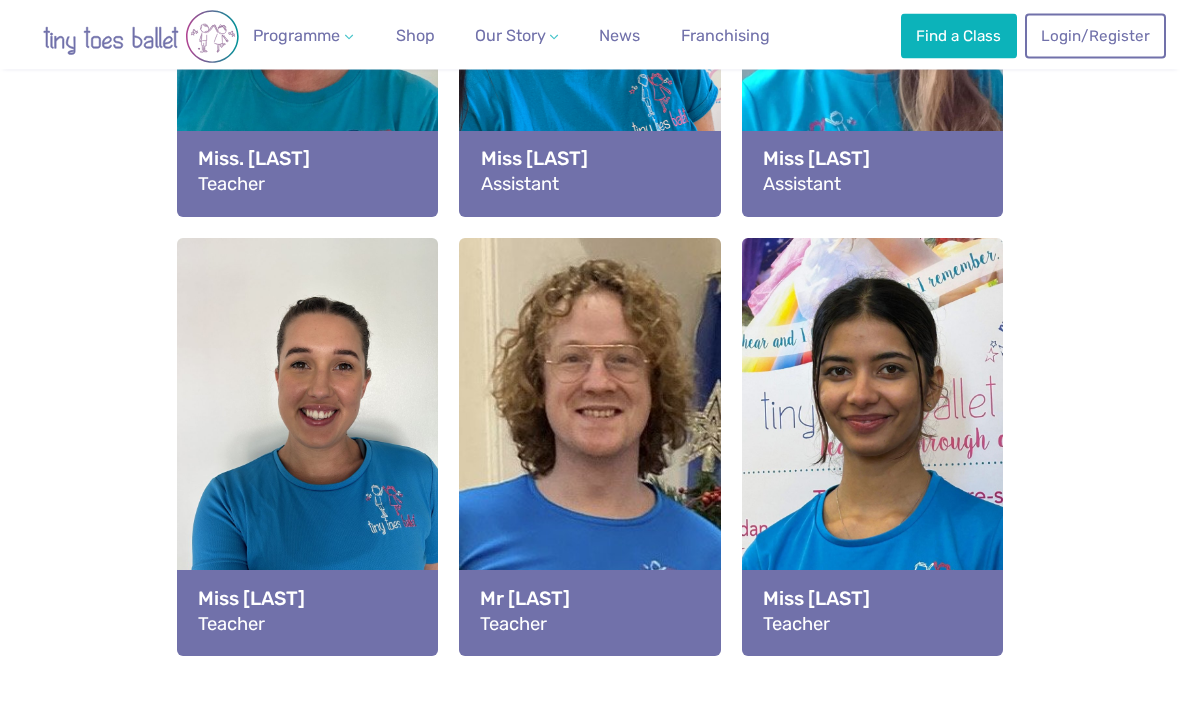 scroll, scrollTop: 2482, scrollLeft: 0, axis: vertical 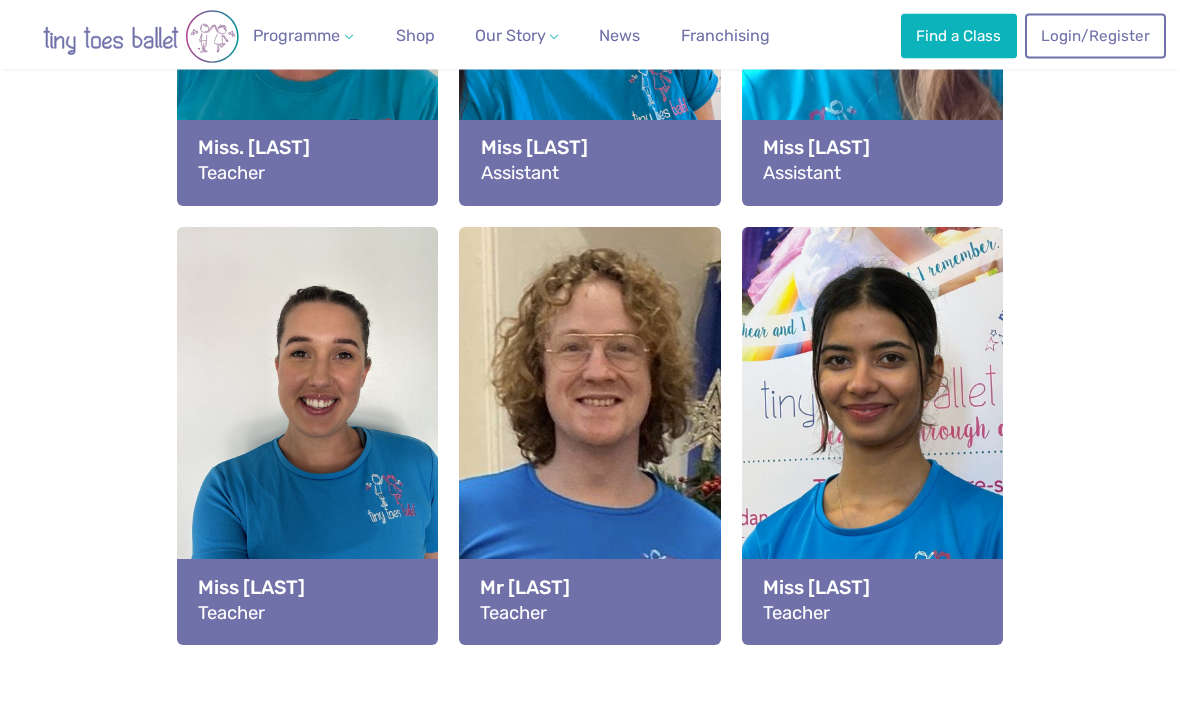 click on "Miss [LAST]" at bounding box center (872, 588) 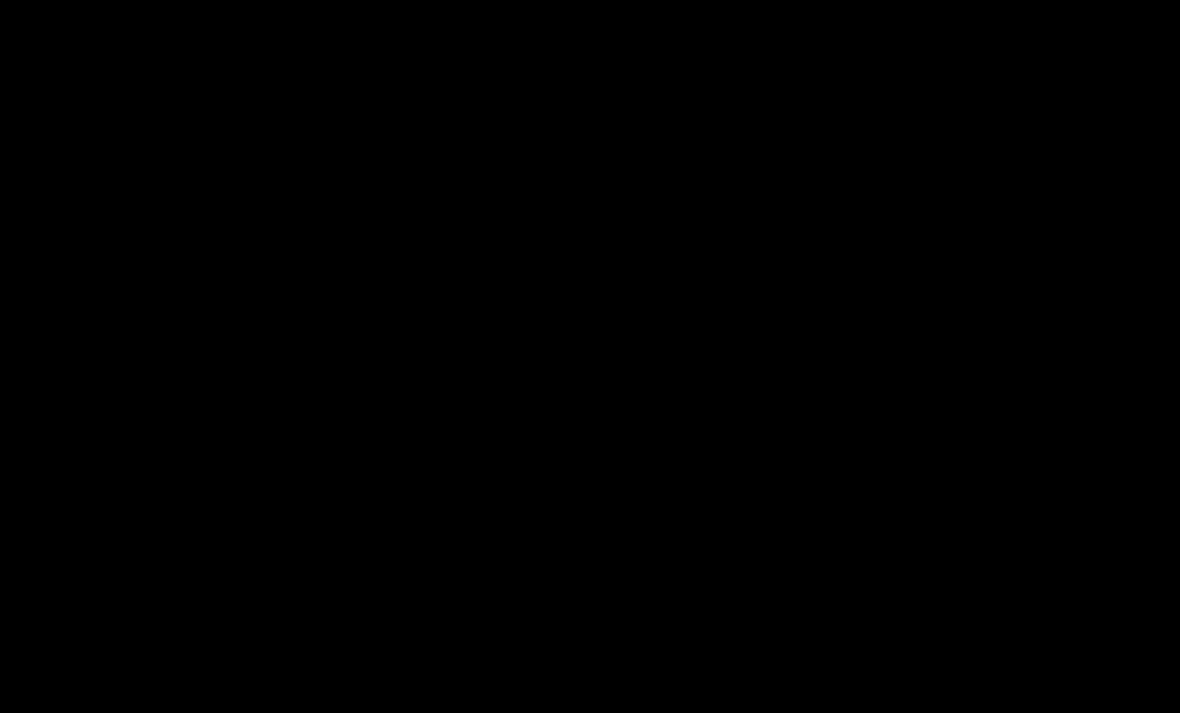 scroll, scrollTop: 2483, scrollLeft: 0, axis: vertical 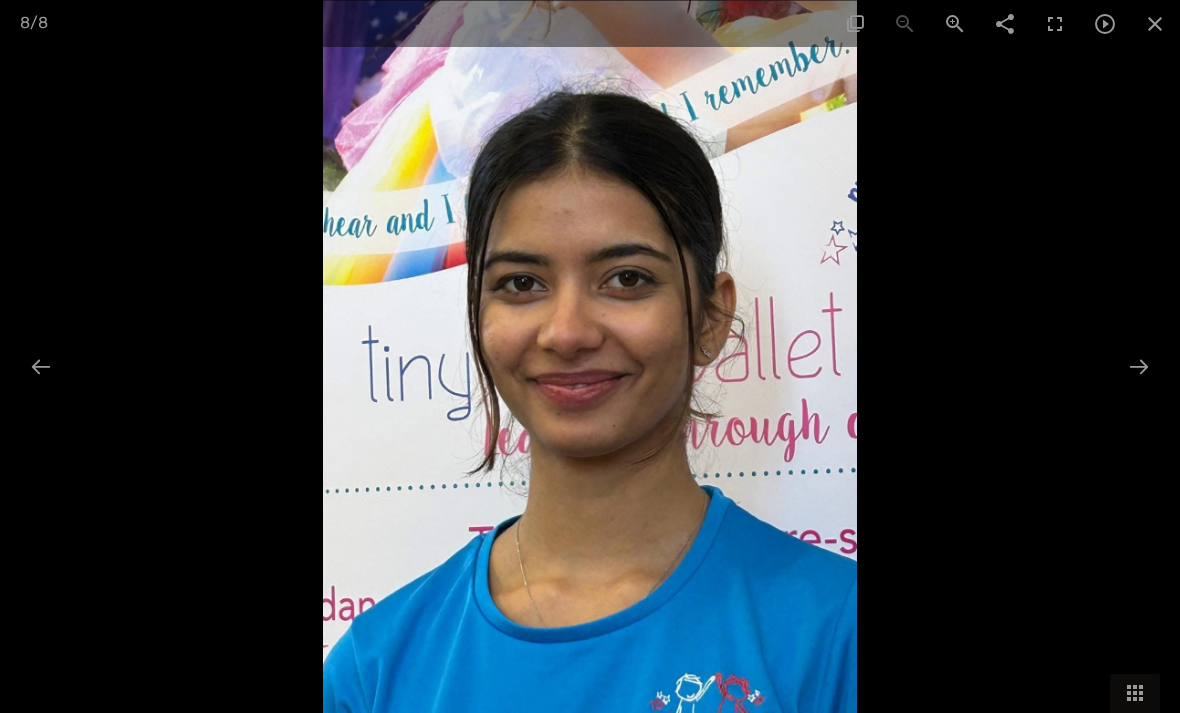 click at bounding box center (1155, 23) 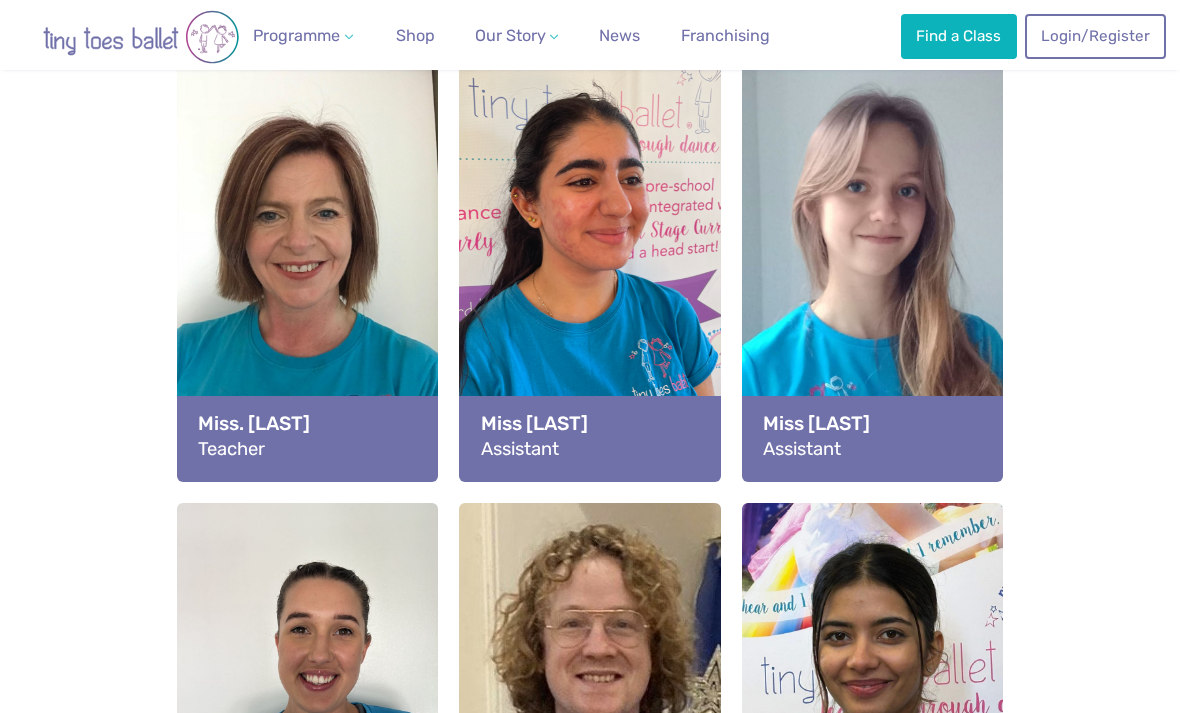 scroll, scrollTop: 2206, scrollLeft: 0, axis: vertical 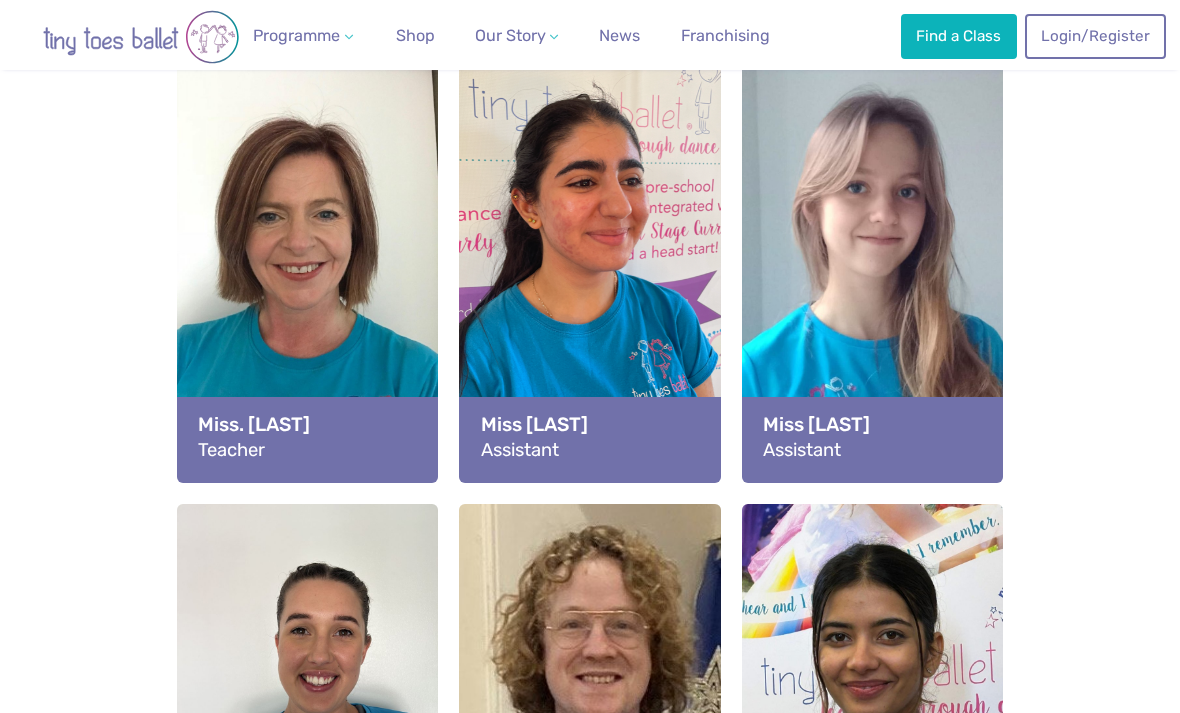 click on "Miss Micaela" at bounding box center [872, 424] 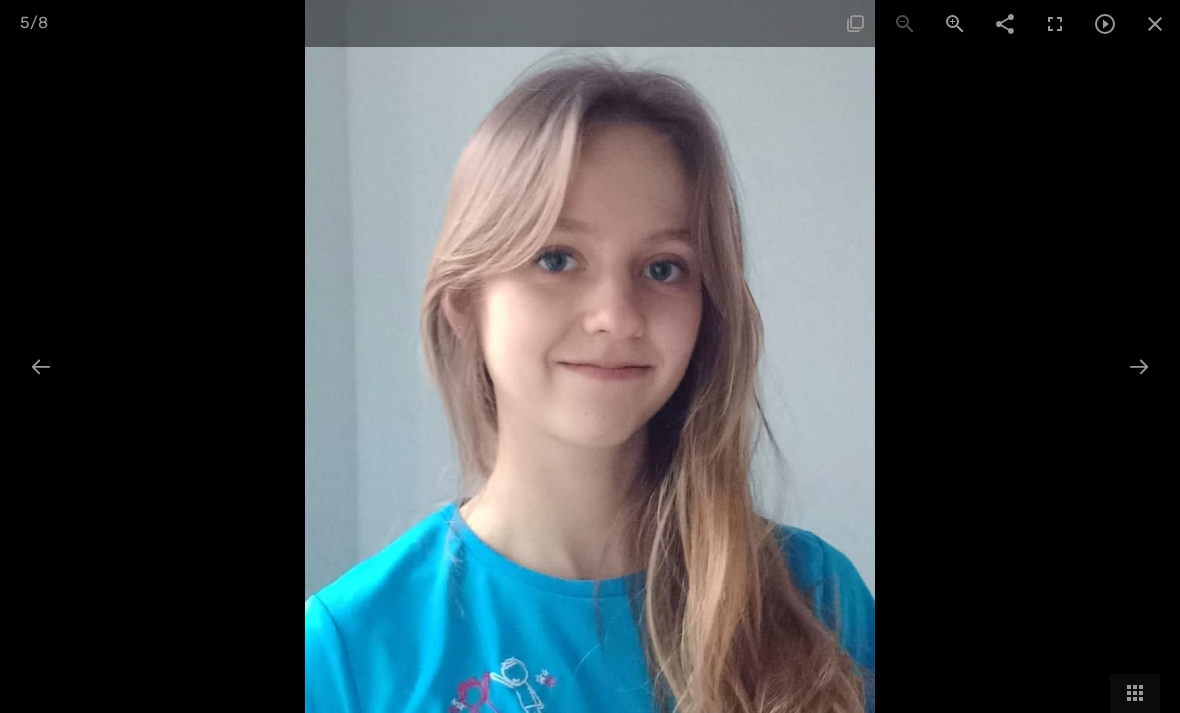 click at bounding box center [1139, 366] 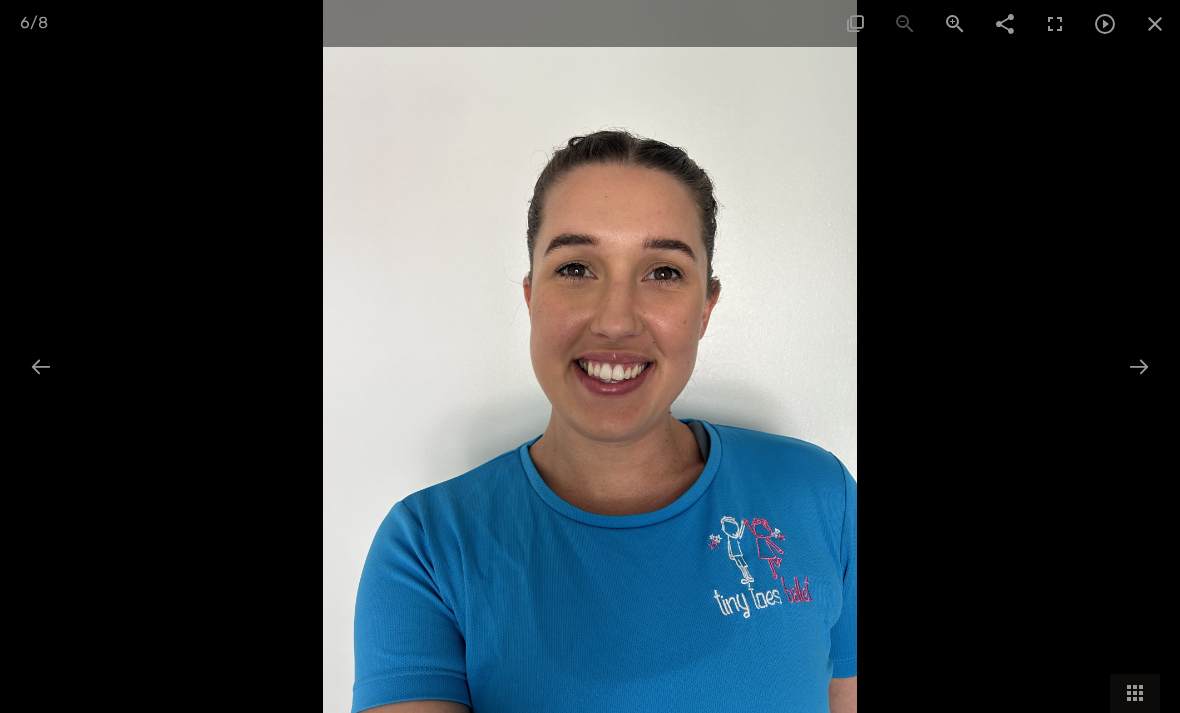 click at bounding box center (1155, 23) 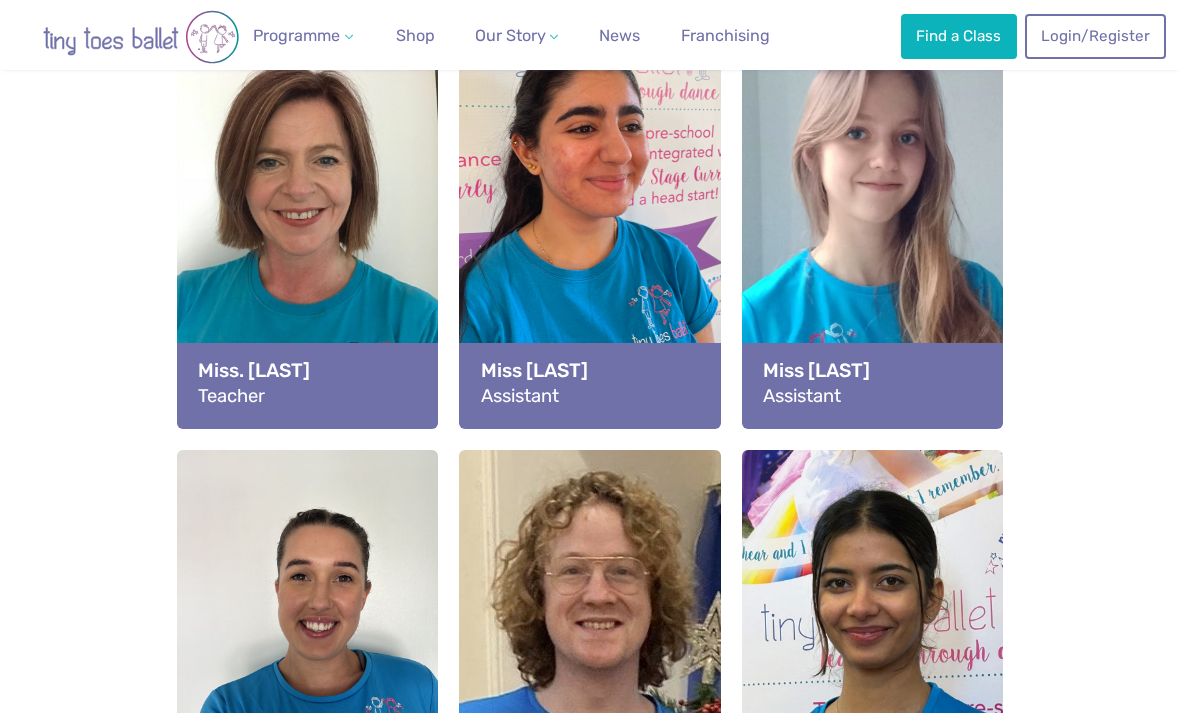scroll, scrollTop: 2259, scrollLeft: 0, axis: vertical 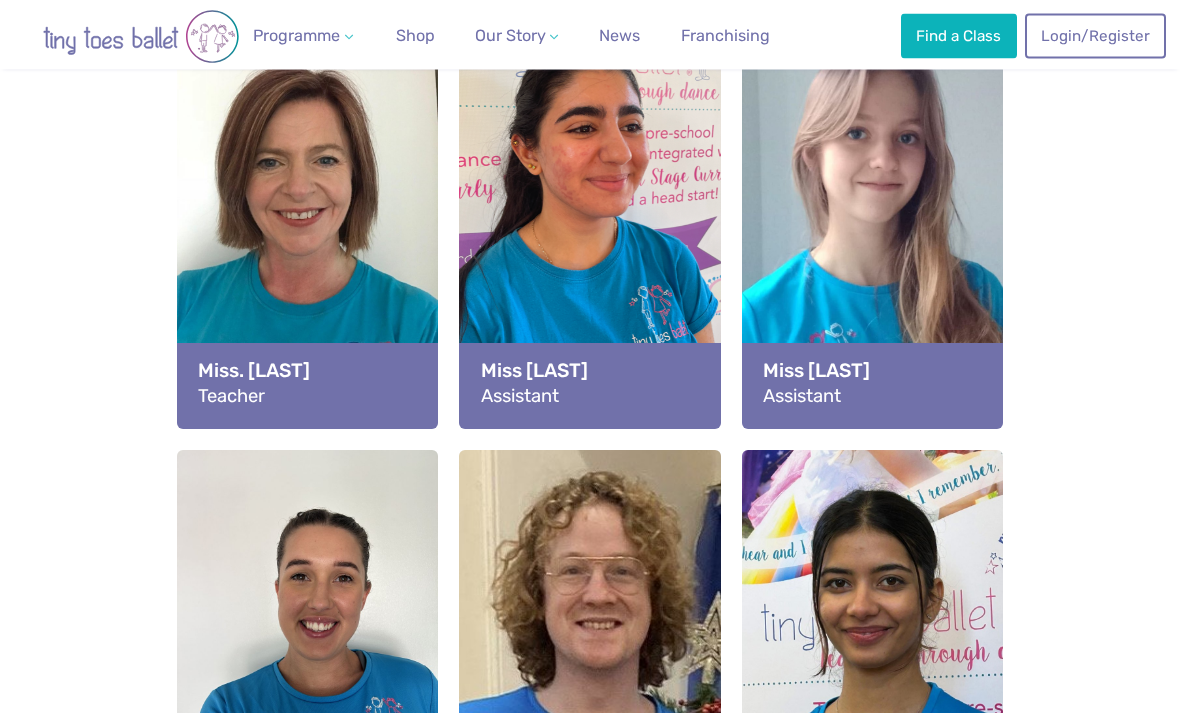 click at bounding box center (872, 180) 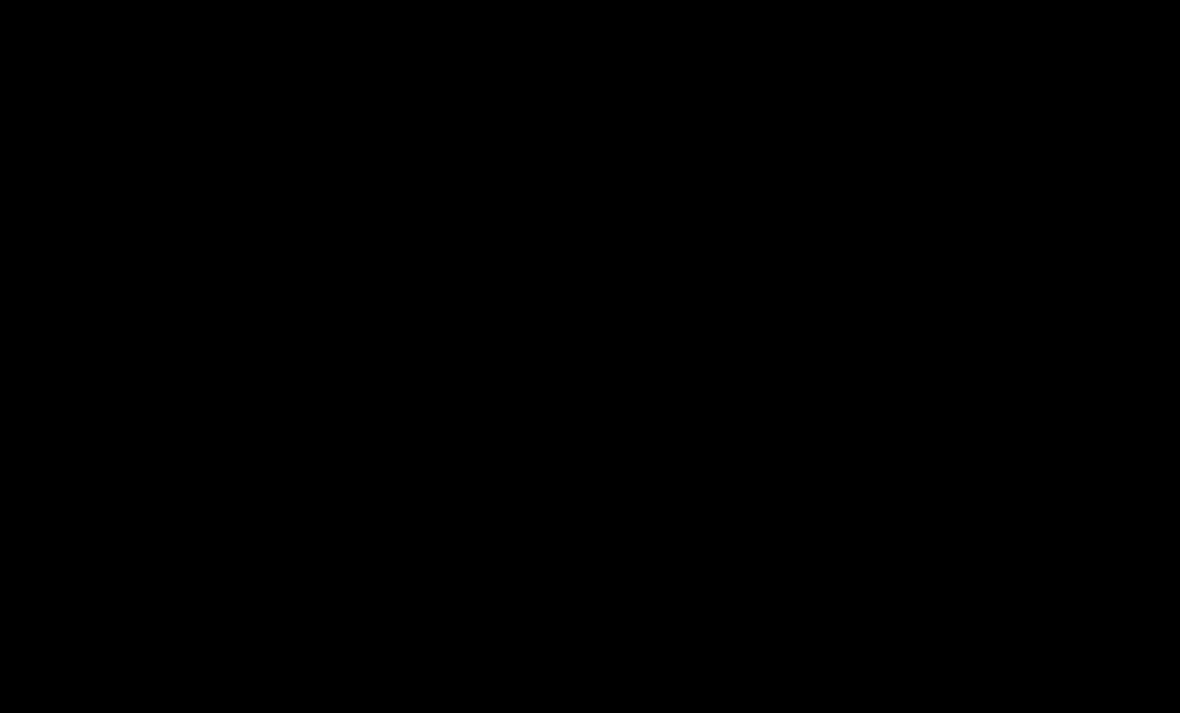 scroll, scrollTop: 2260, scrollLeft: 0, axis: vertical 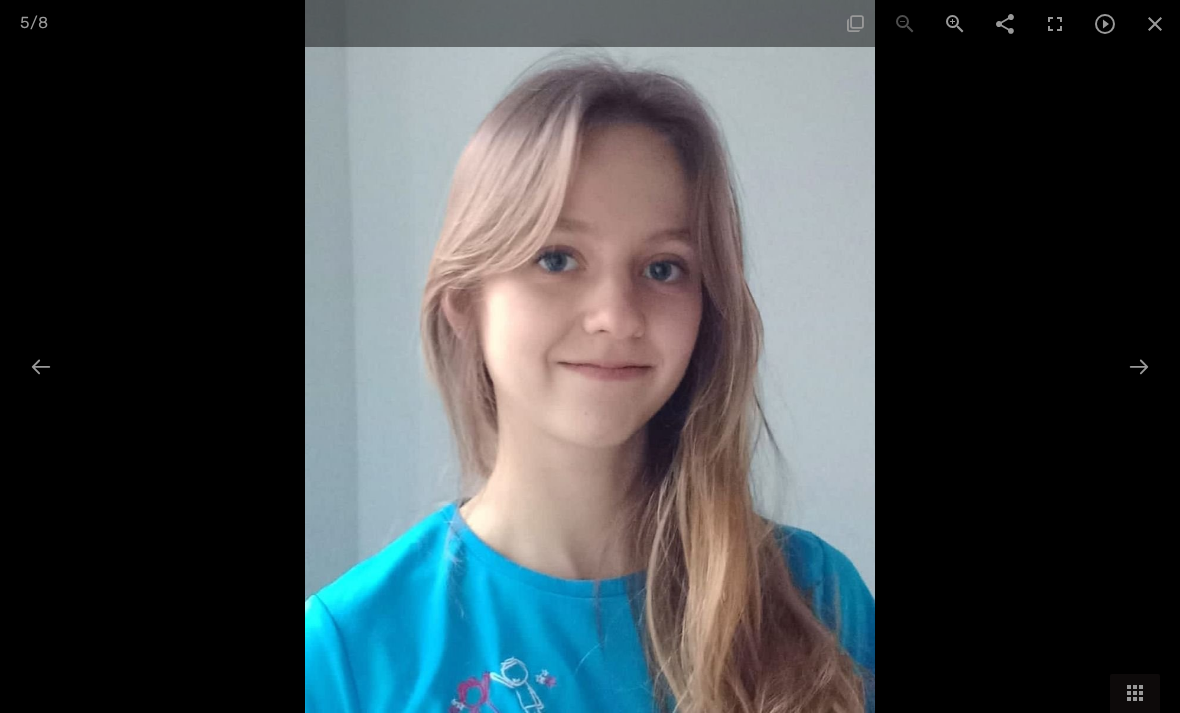 click at bounding box center (1155, 23) 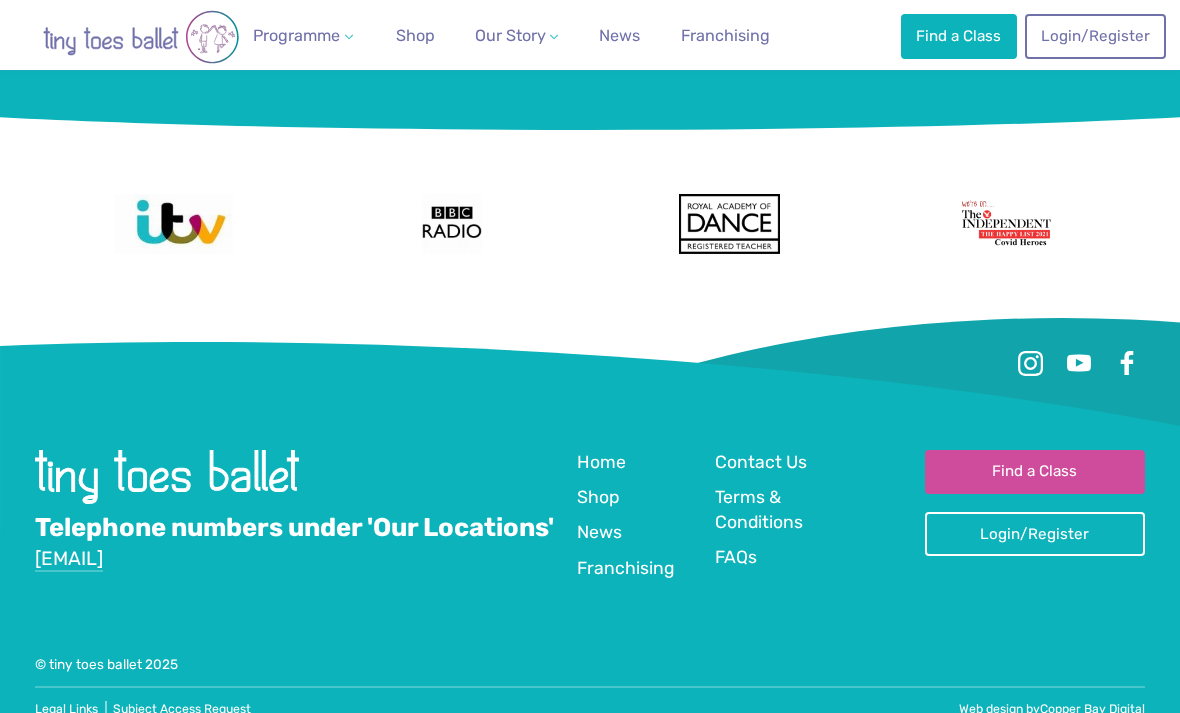 scroll, scrollTop: 4619, scrollLeft: 0, axis: vertical 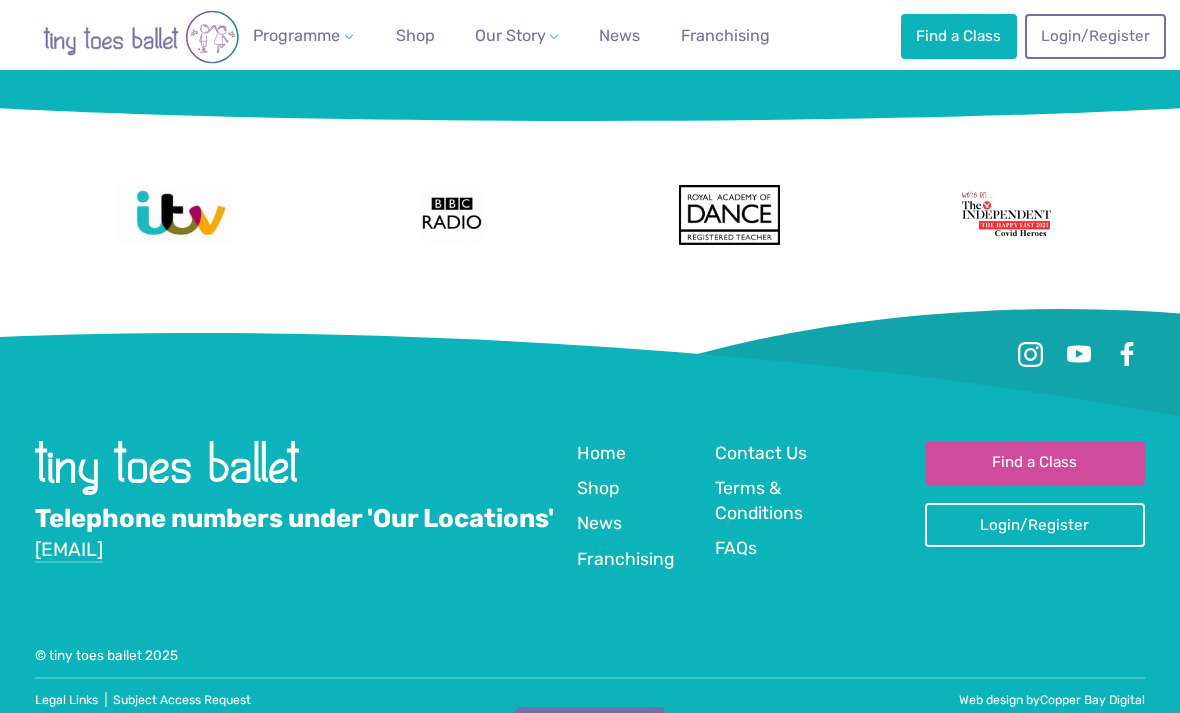 click on "FAQs" at bounding box center [736, 548] 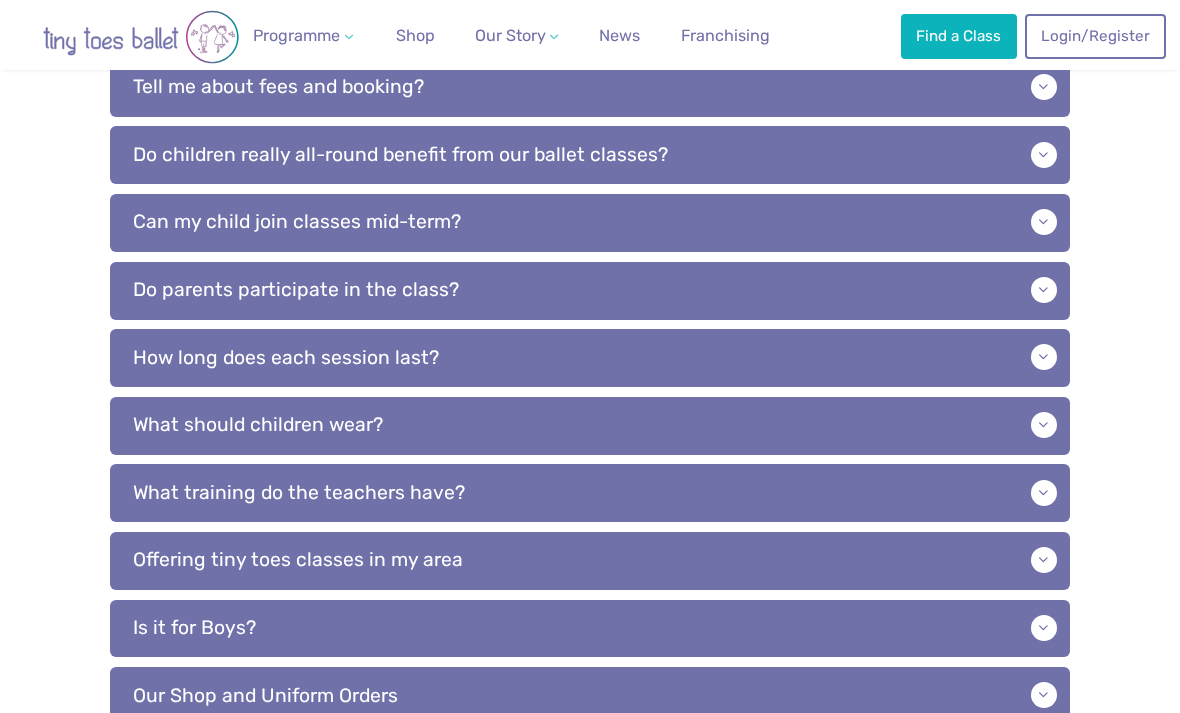 scroll, scrollTop: 744, scrollLeft: 0, axis: vertical 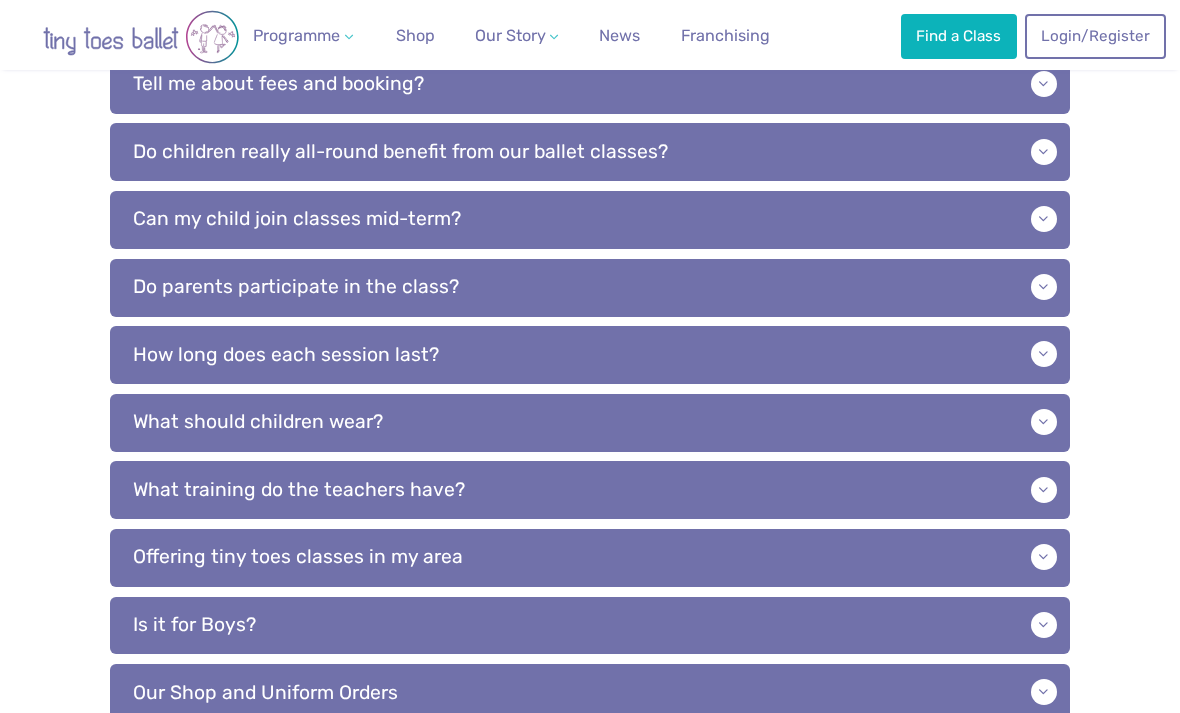 click on "Do parents participate in the class?" at bounding box center [590, 288] 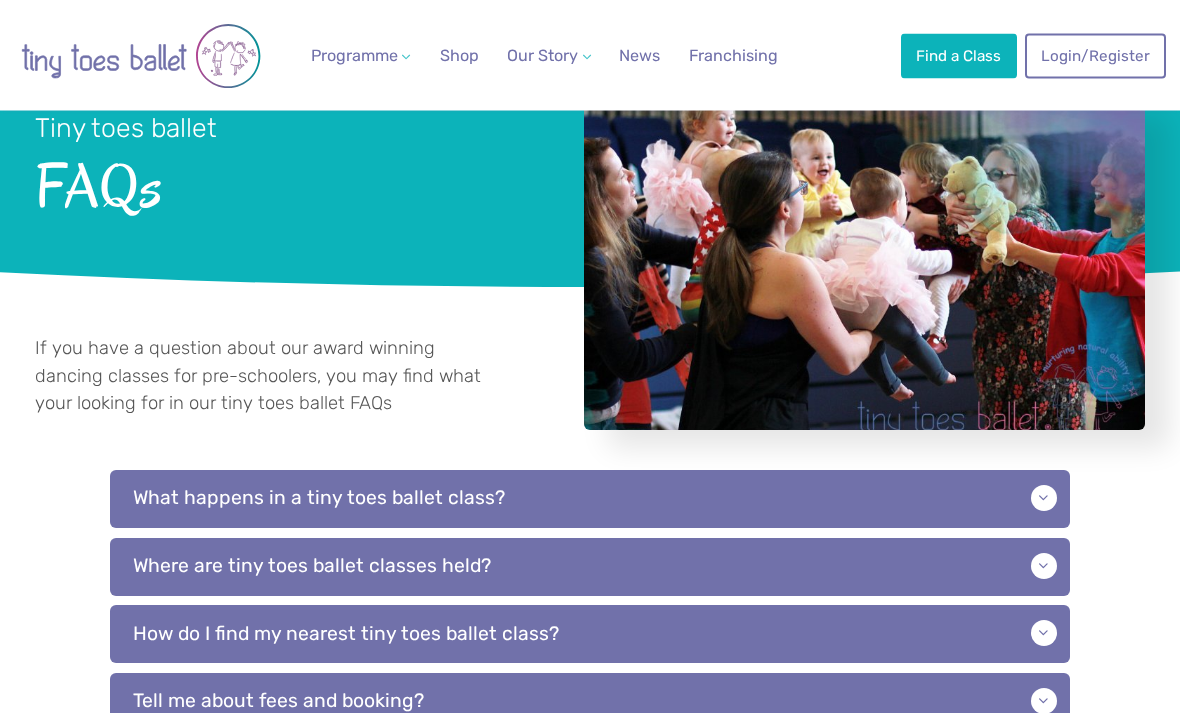 scroll, scrollTop: 0, scrollLeft: 0, axis: both 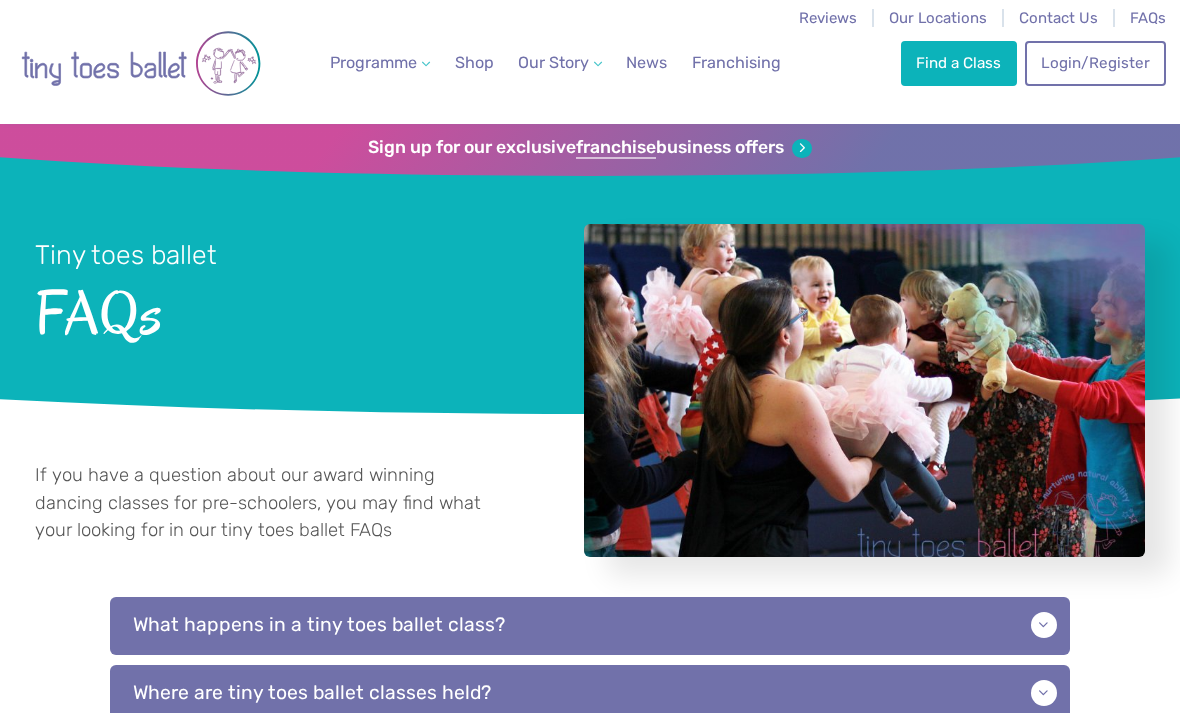 click on "Teachers" at bounding box center [566, 167] 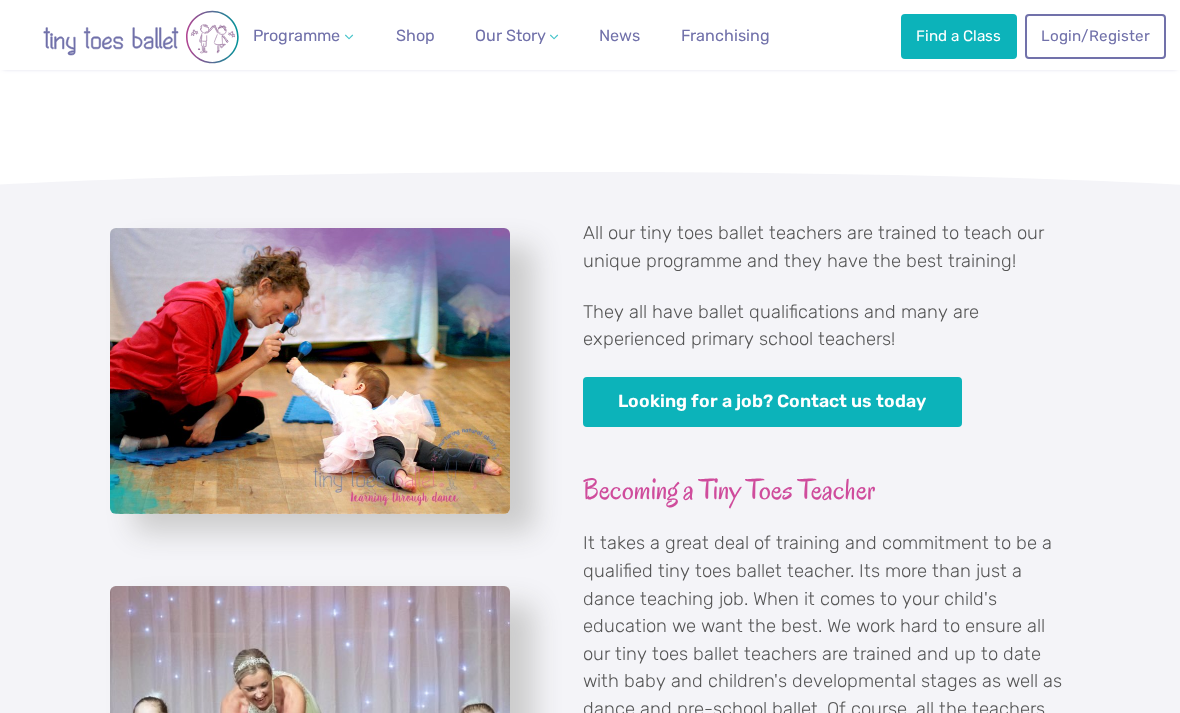 scroll, scrollTop: 1002, scrollLeft: 0, axis: vertical 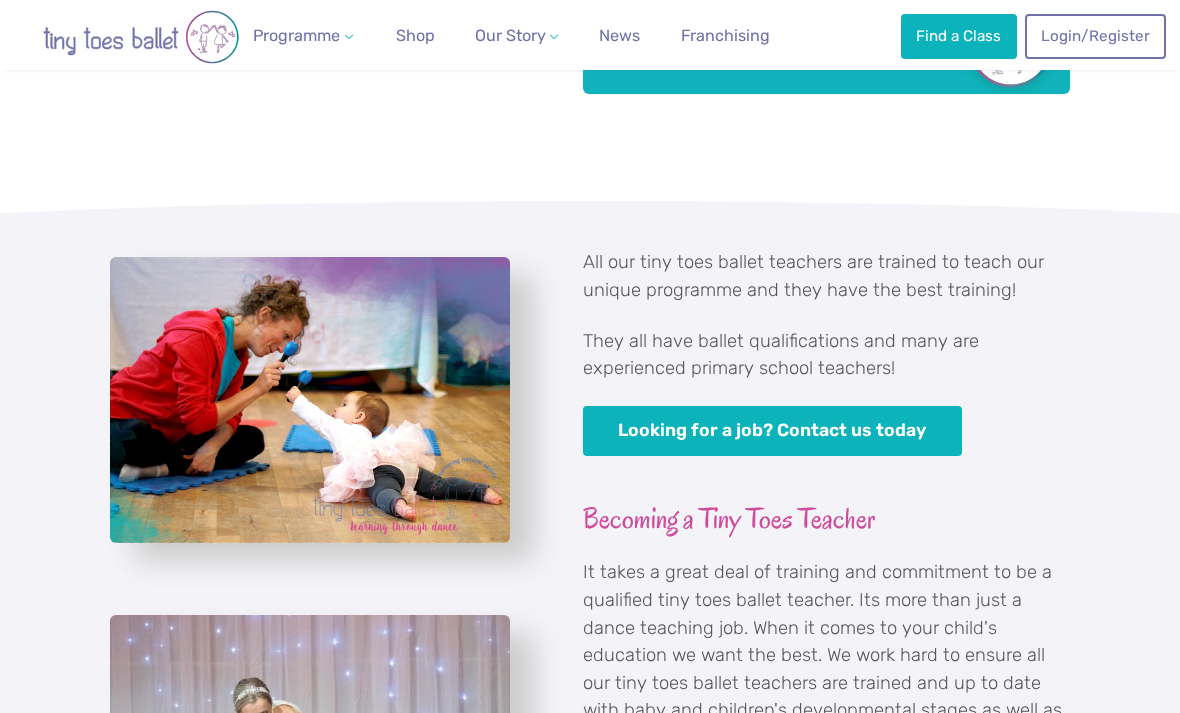 click on "Shop" at bounding box center [415, 35] 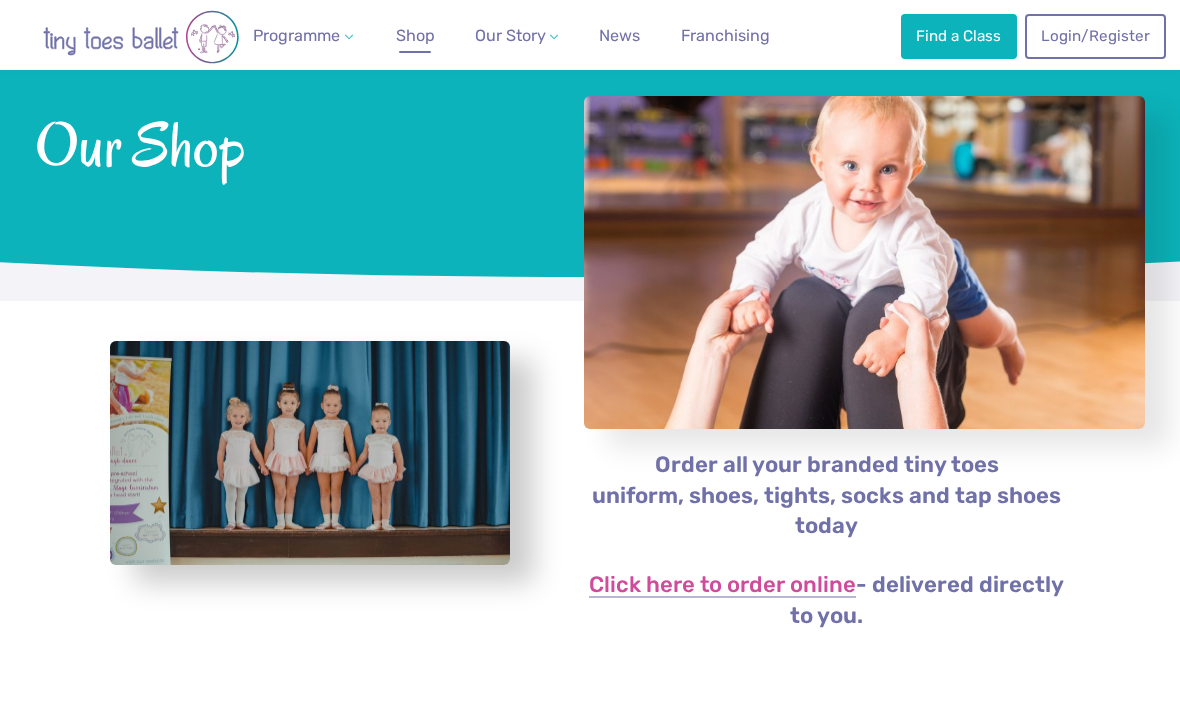 scroll, scrollTop: 0, scrollLeft: 0, axis: both 